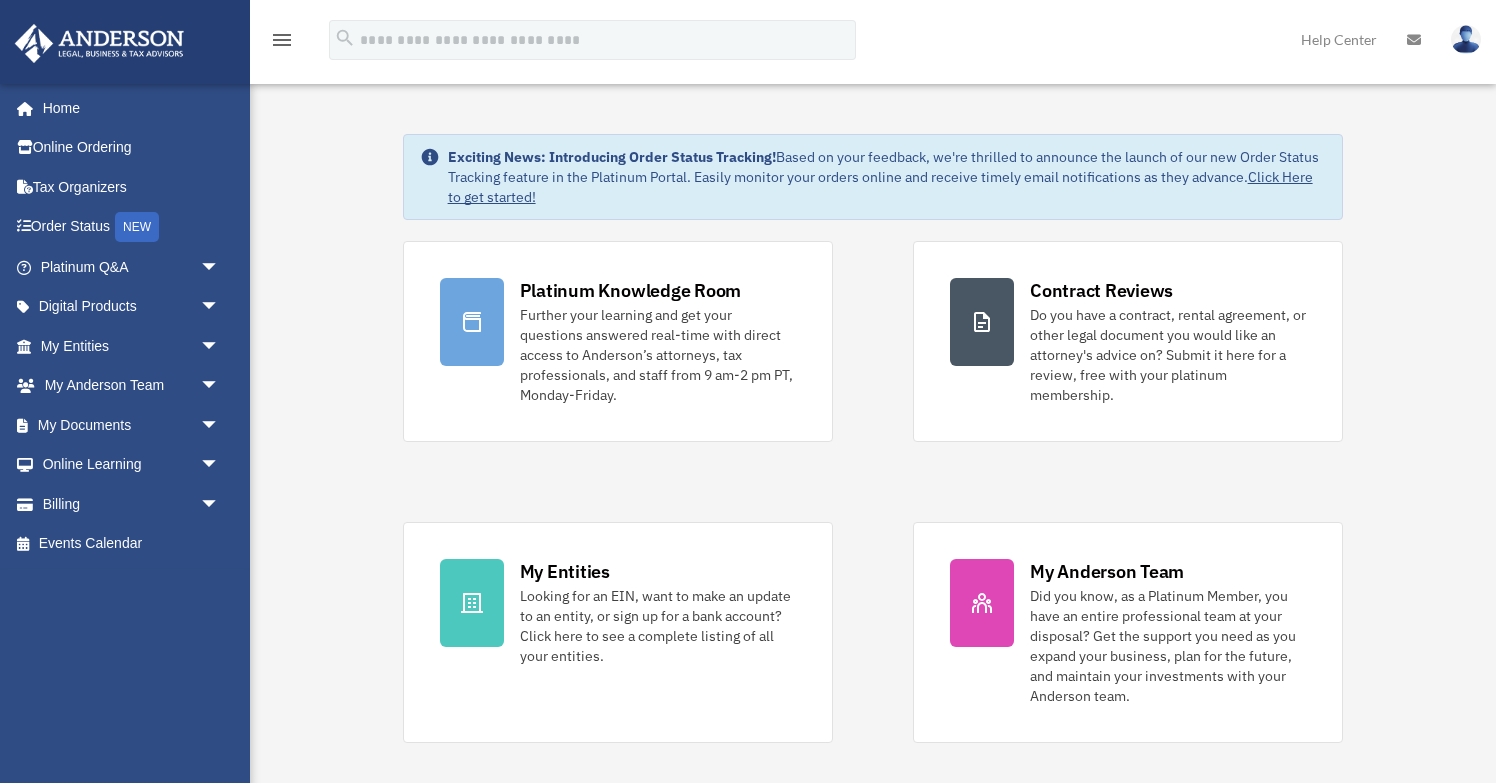 scroll, scrollTop: 0, scrollLeft: 0, axis: both 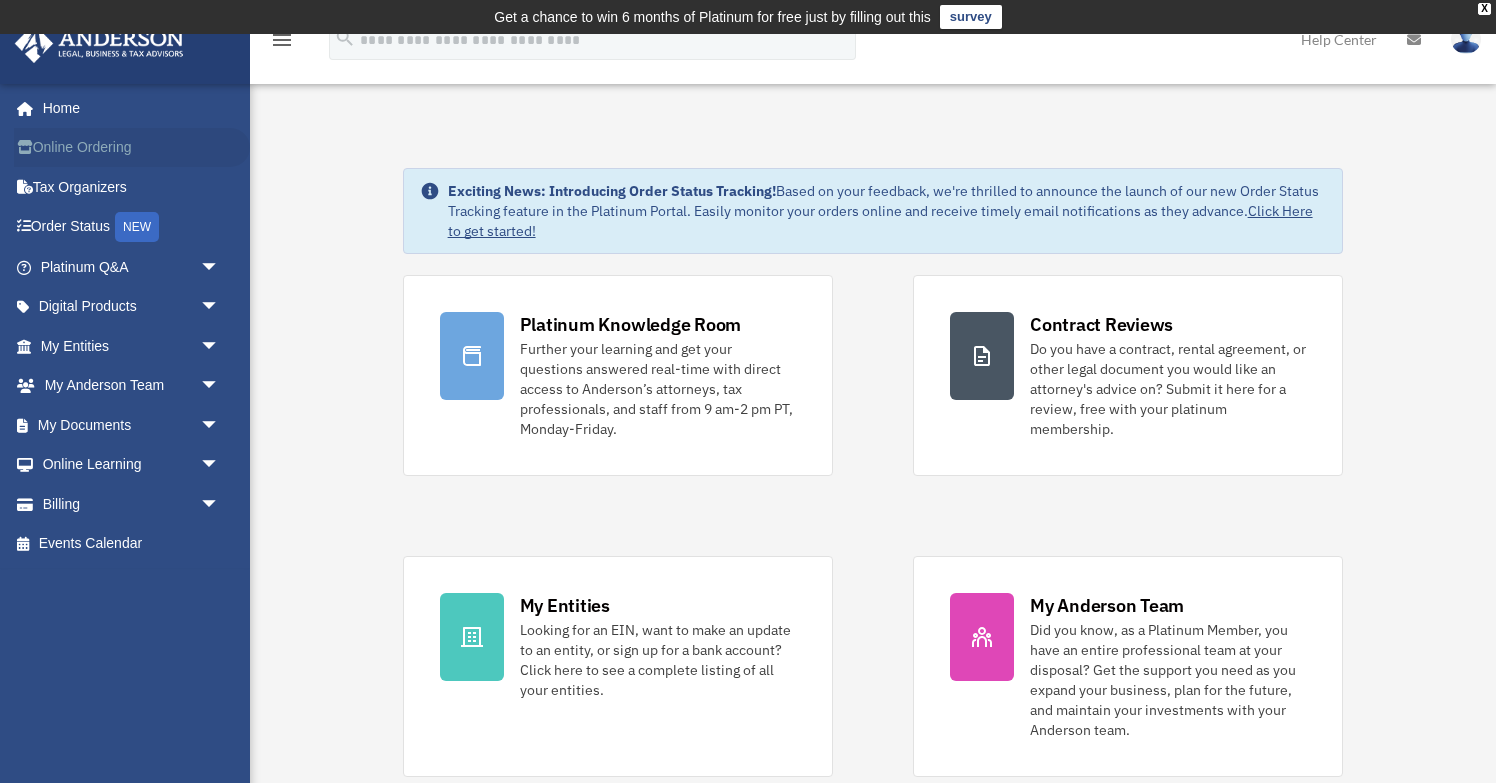 click on "Online Ordering" at bounding box center (132, 148) 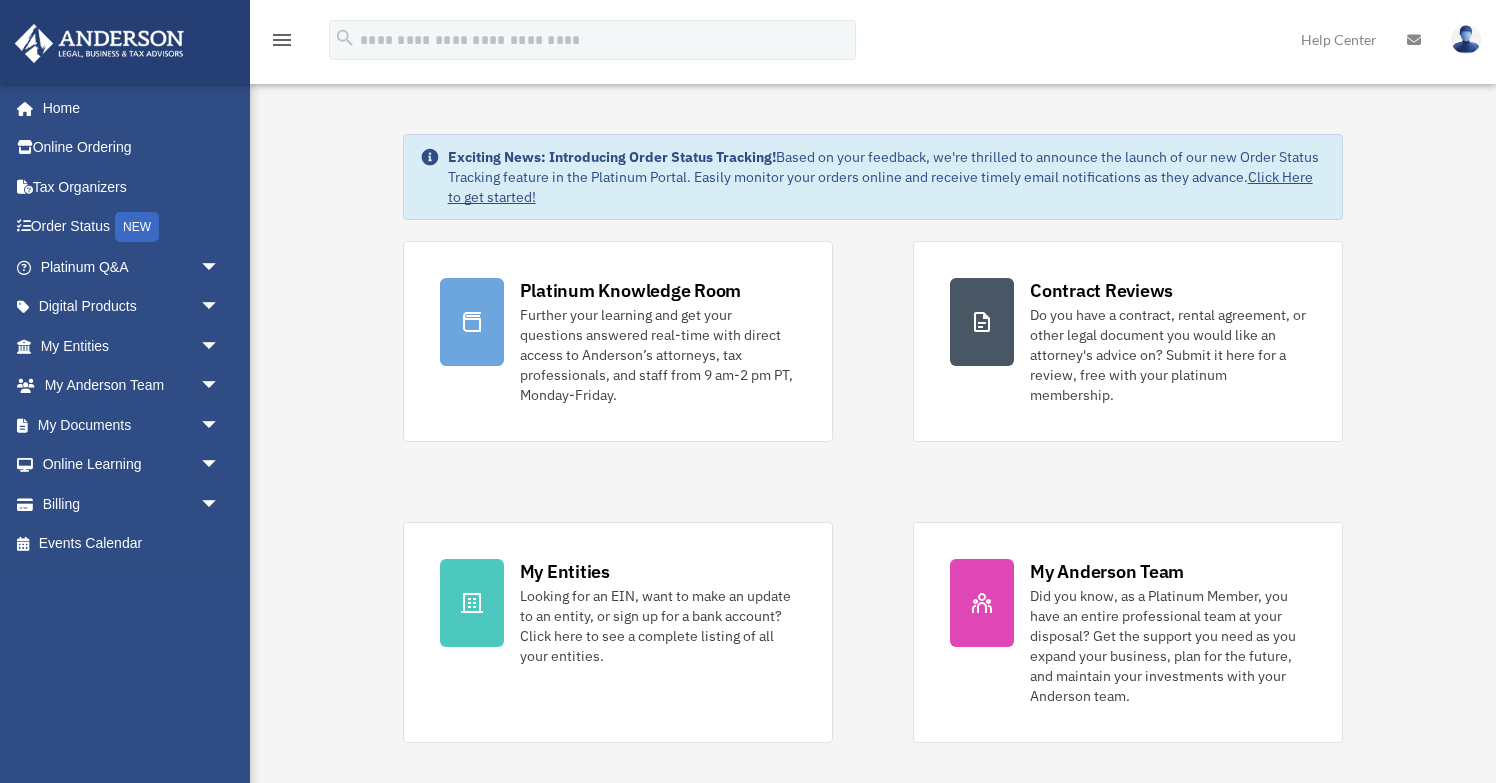 scroll, scrollTop: 0, scrollLeft: 0, axis: both 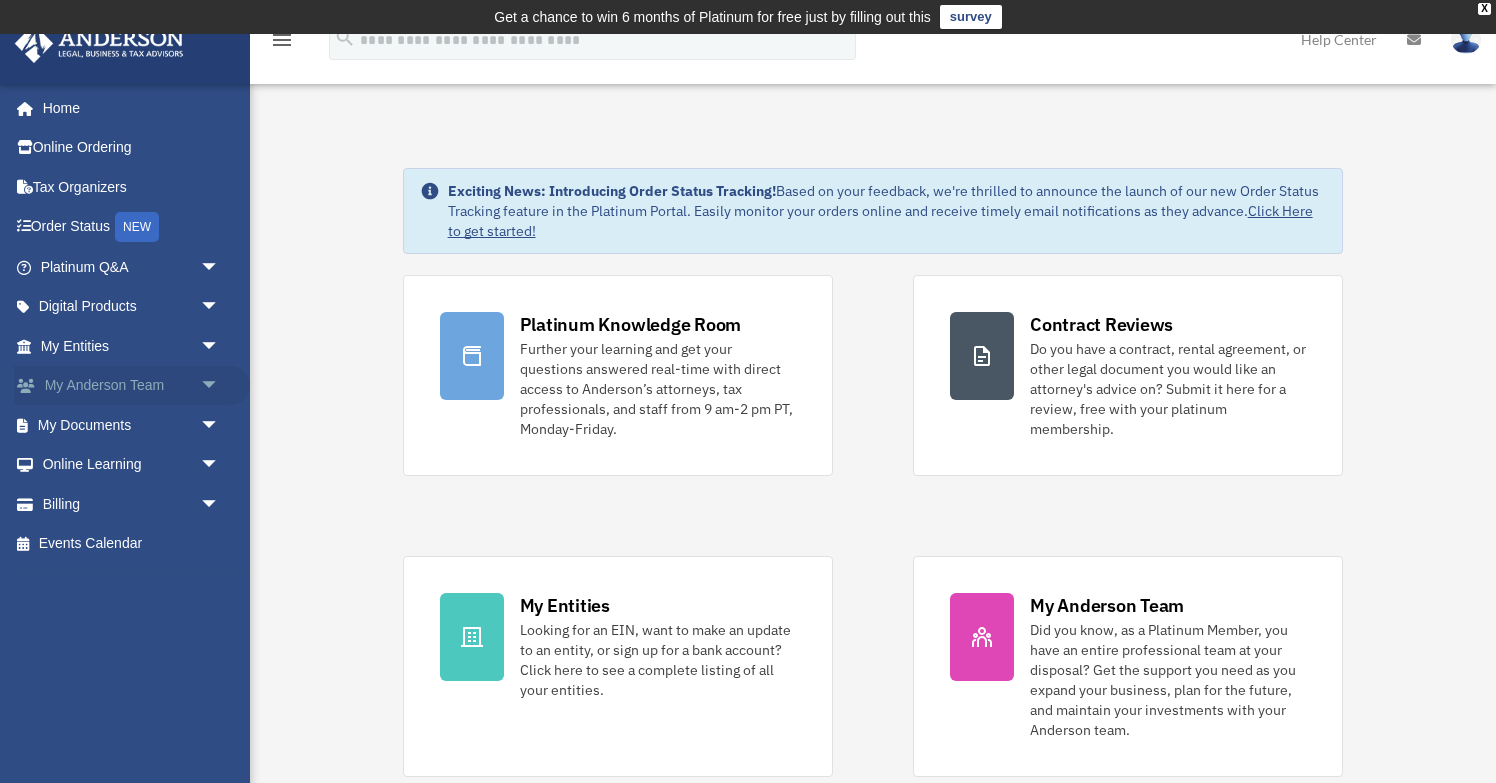 click on "My Anderson Team arrow_drop_down" at bounding box center [132, 386] 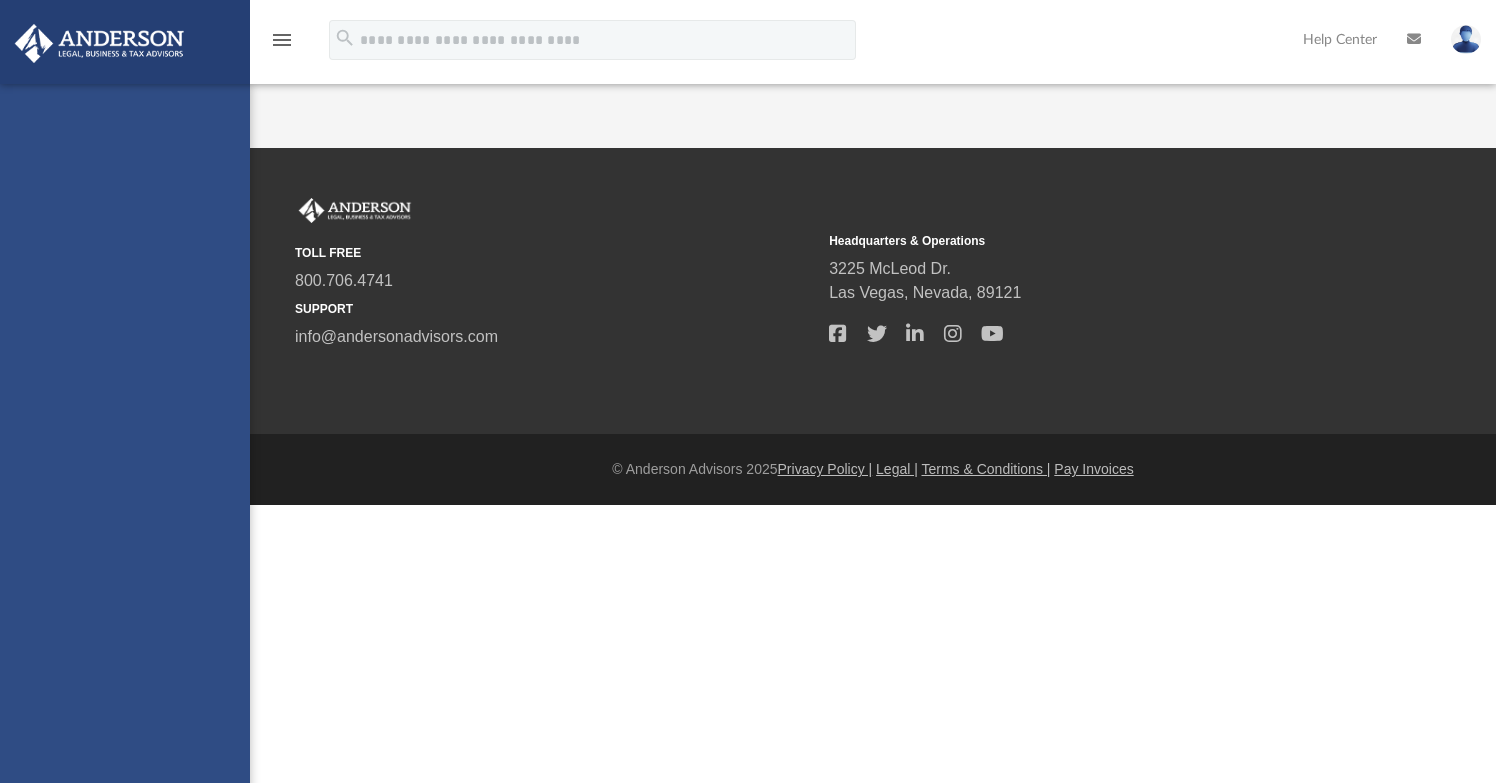 scroll, scrollTop: 0, scrollLeft: 0, axis: both 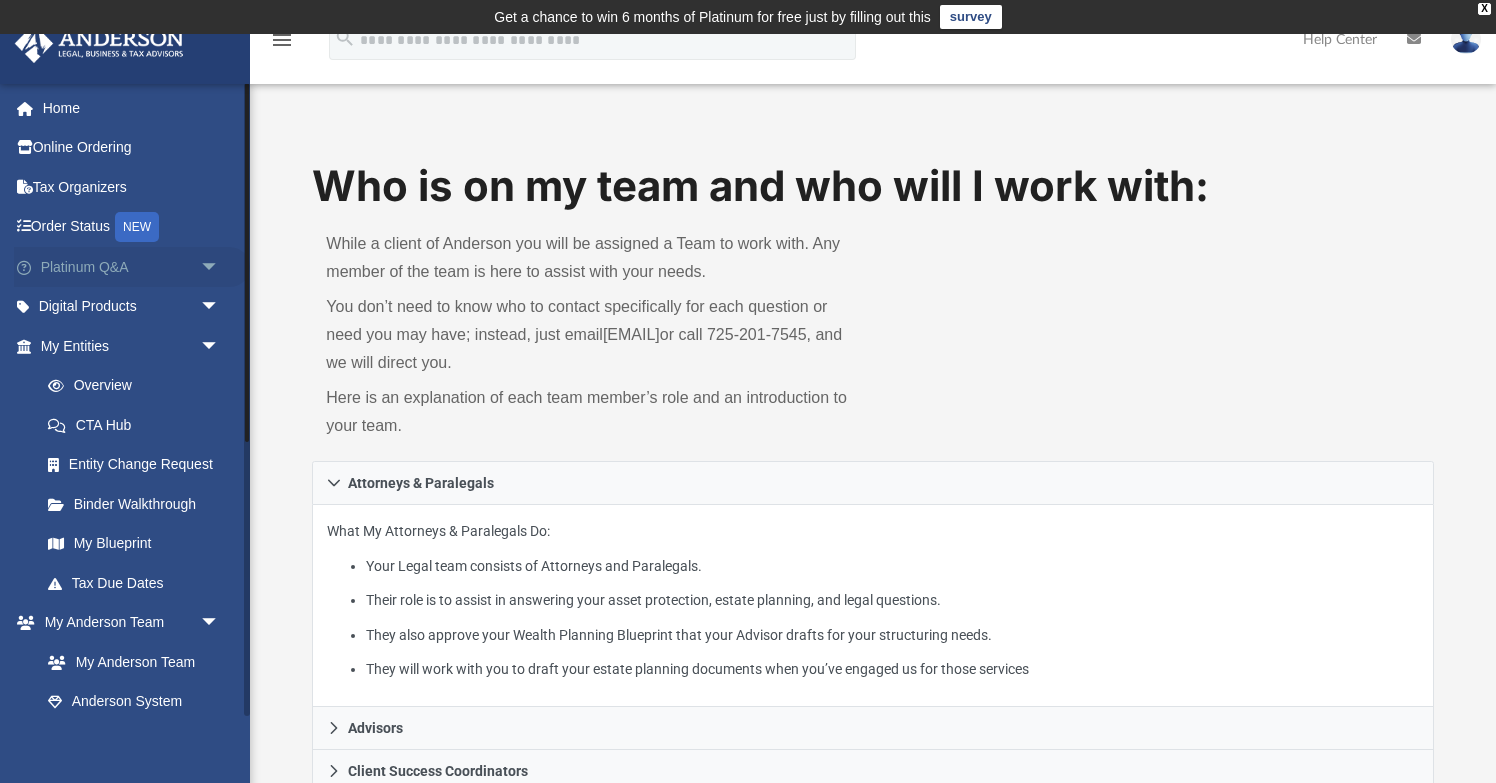 click on "arrow_drop_down" at bounding box center [220, 267] 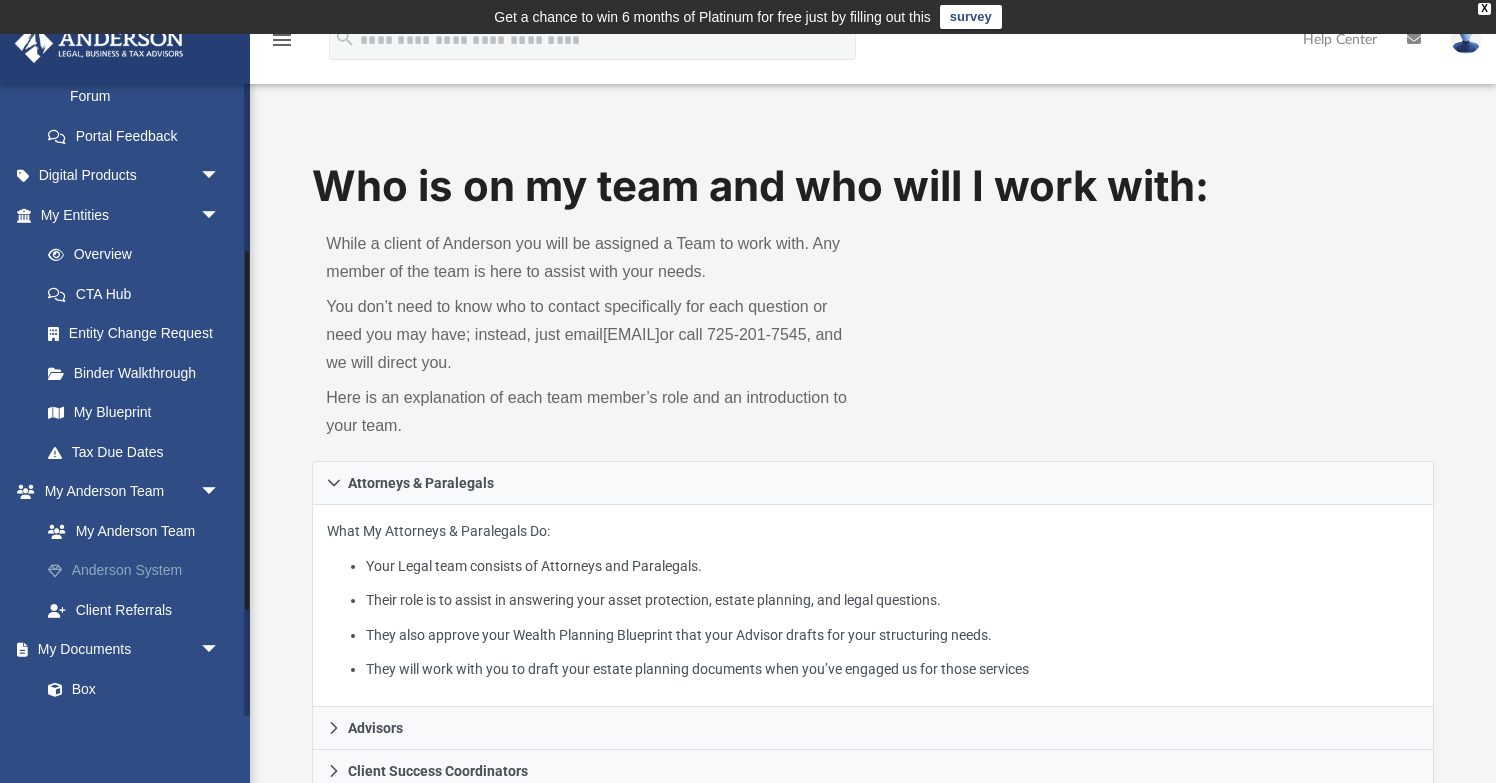 scroll, scrollTop: 0, scrollLeft: 0, axis: both 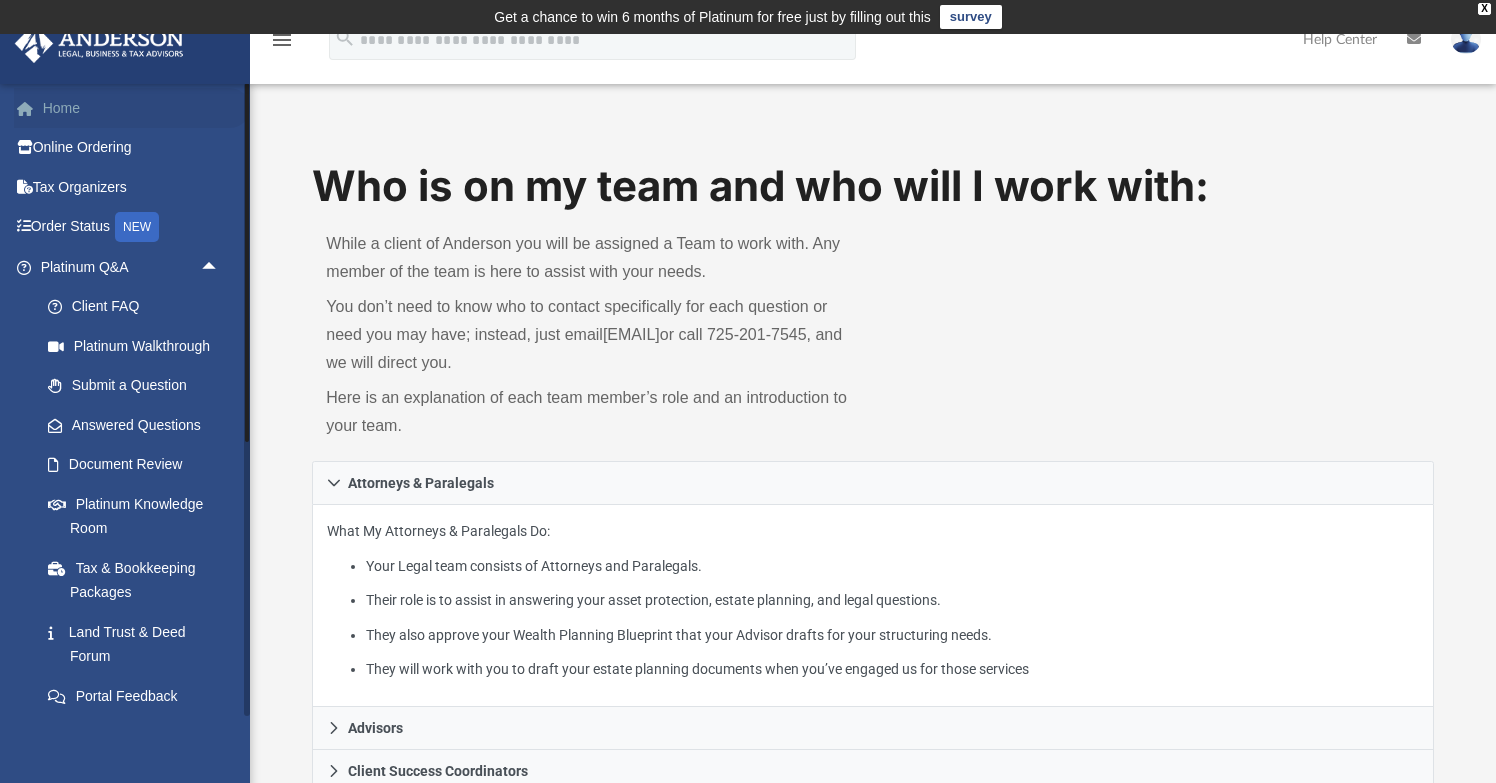 click on "Home" at bounding box center [132, 108] 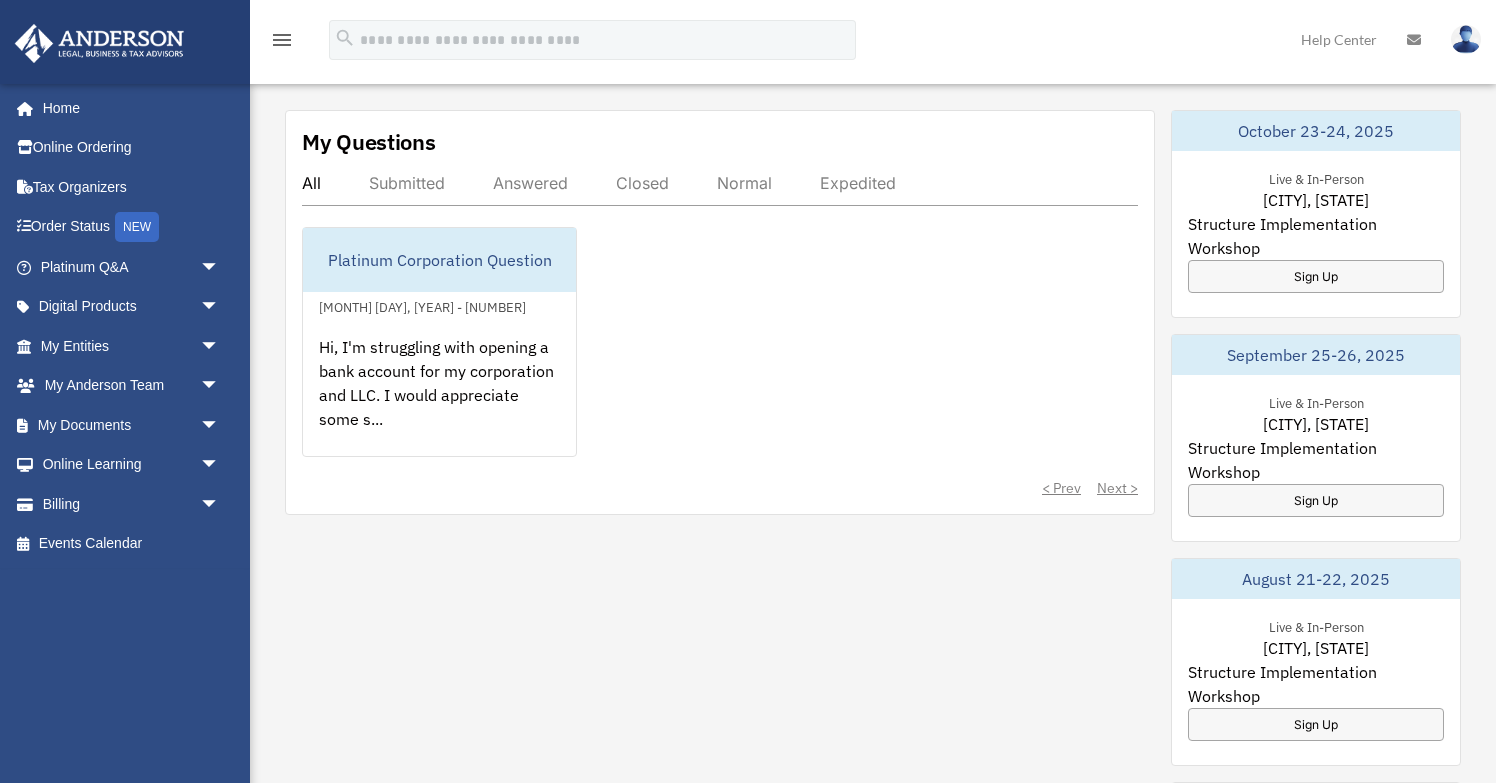 scroll, scrollTop: 770, scrollLeft: 0, axis: vertical 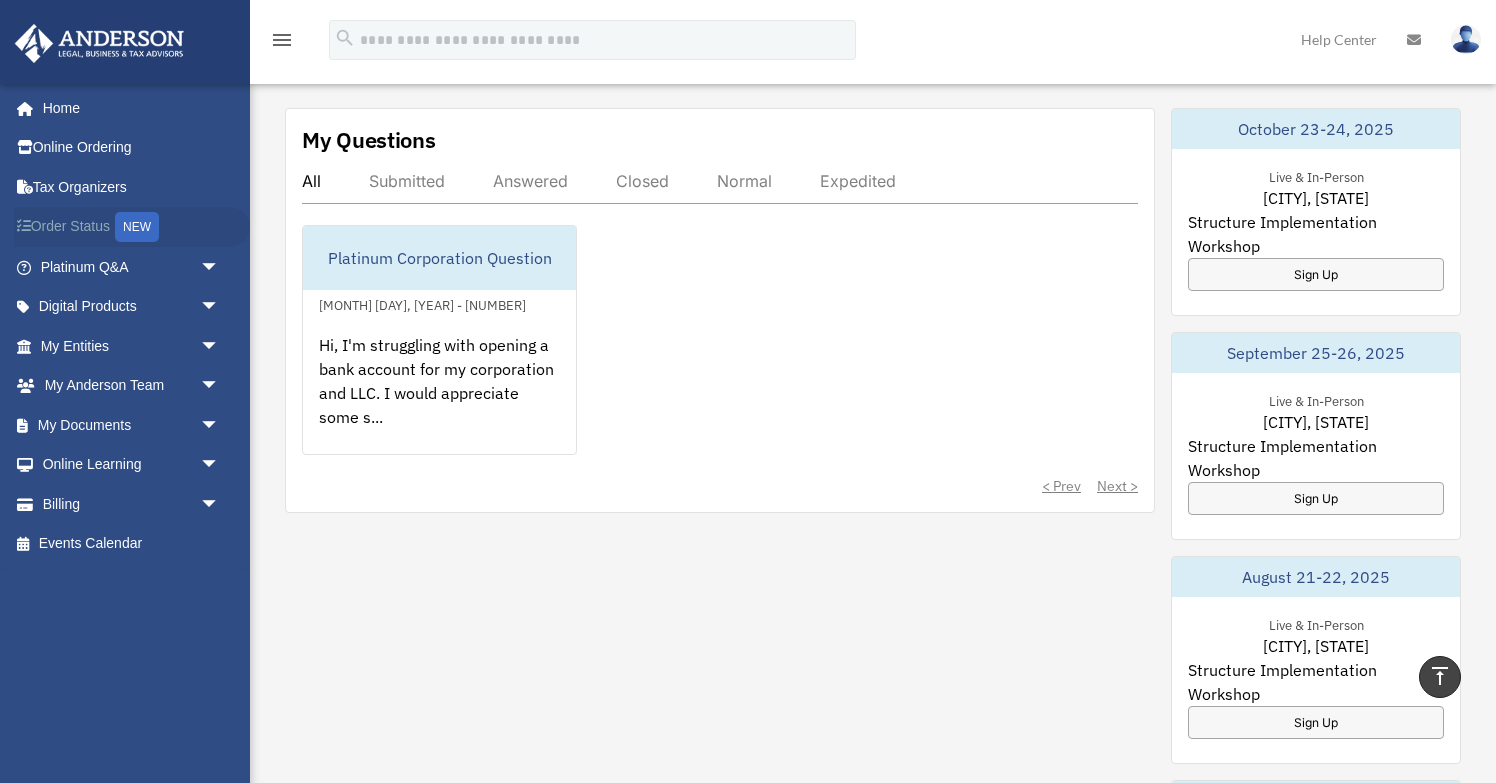click on "Order Status  NEW" at bounding box center (132, 227) 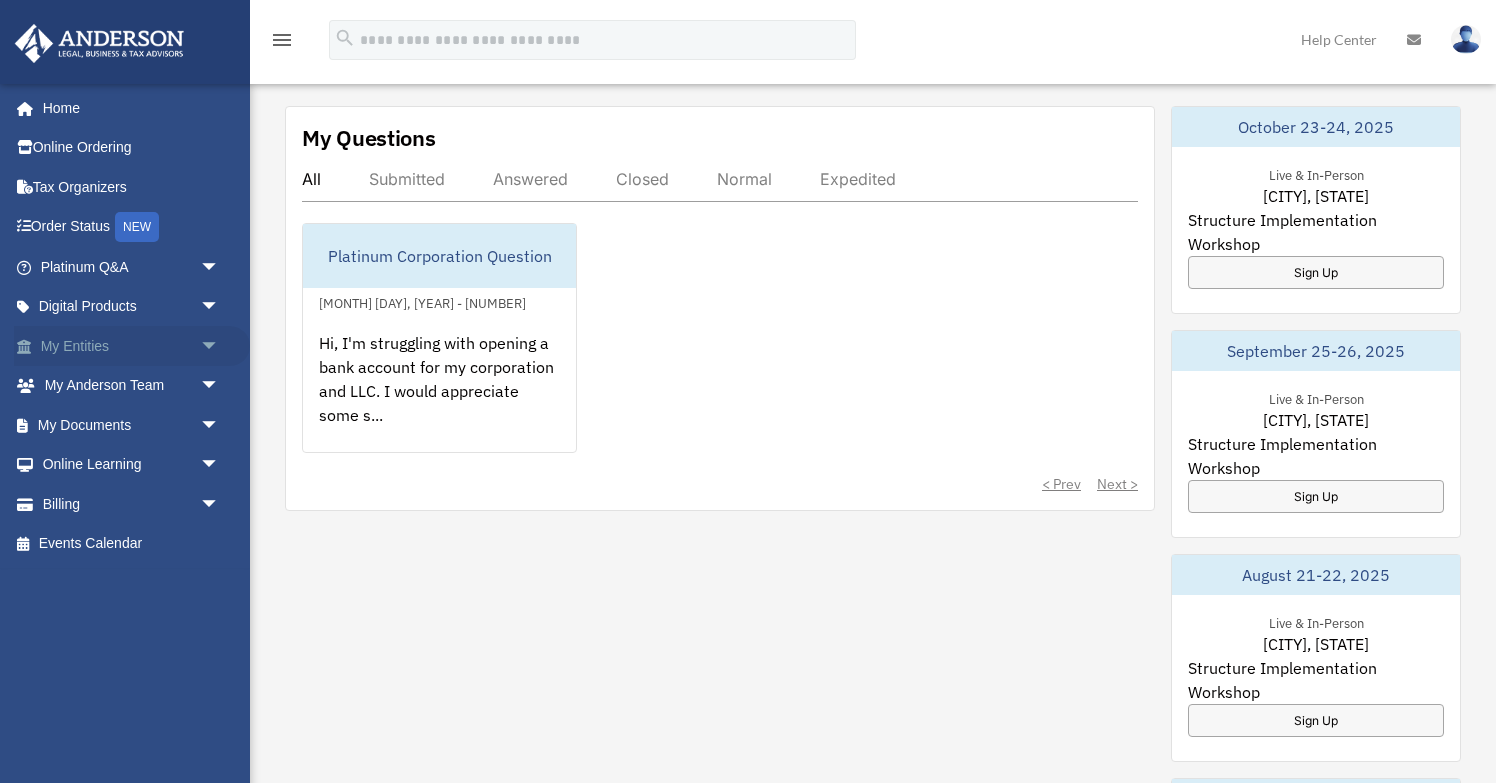 scroll, scrollTop: 770, scrollLeft: 0, axis: vertical 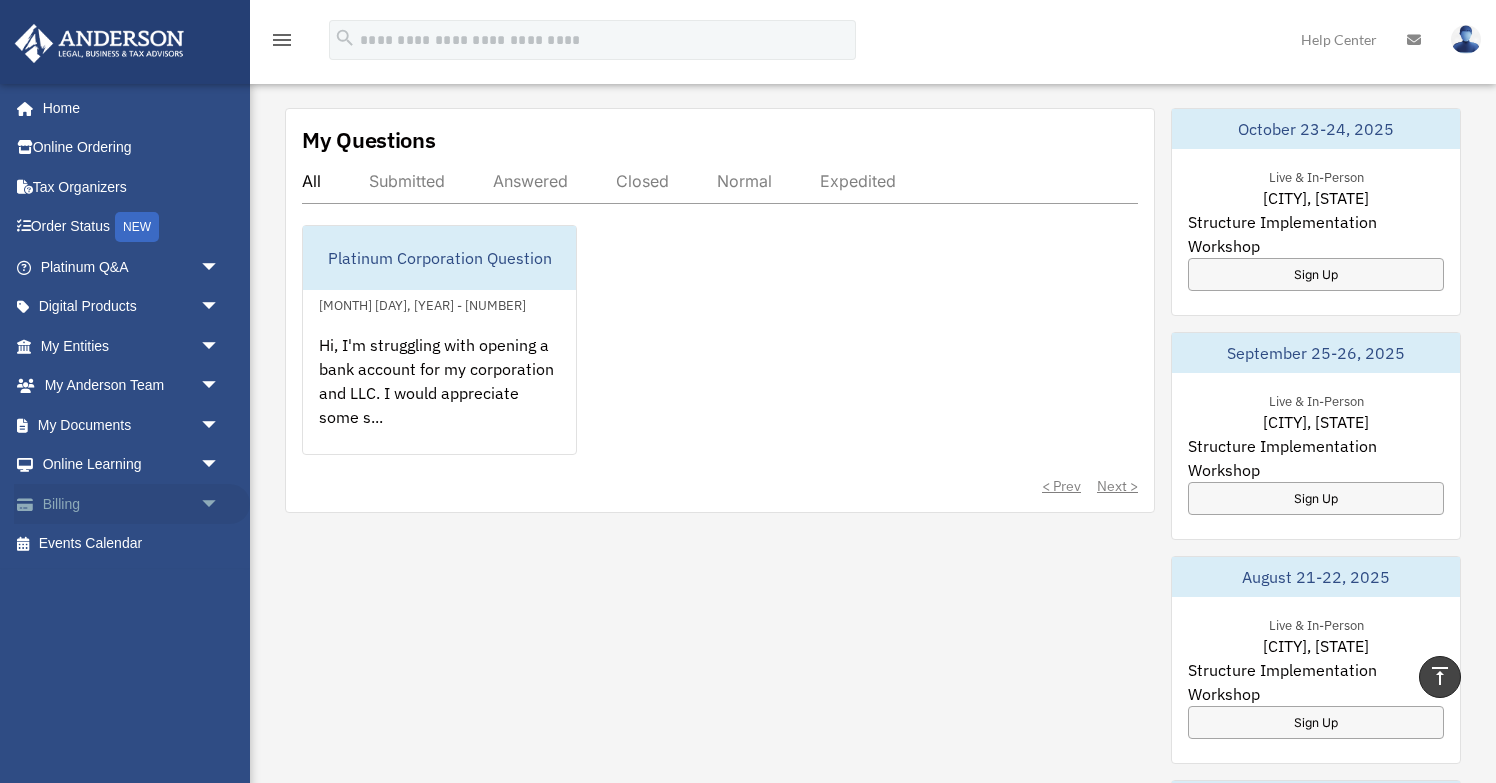 click on "Billing arrow_drop_down" at bounding box center [132, 504] 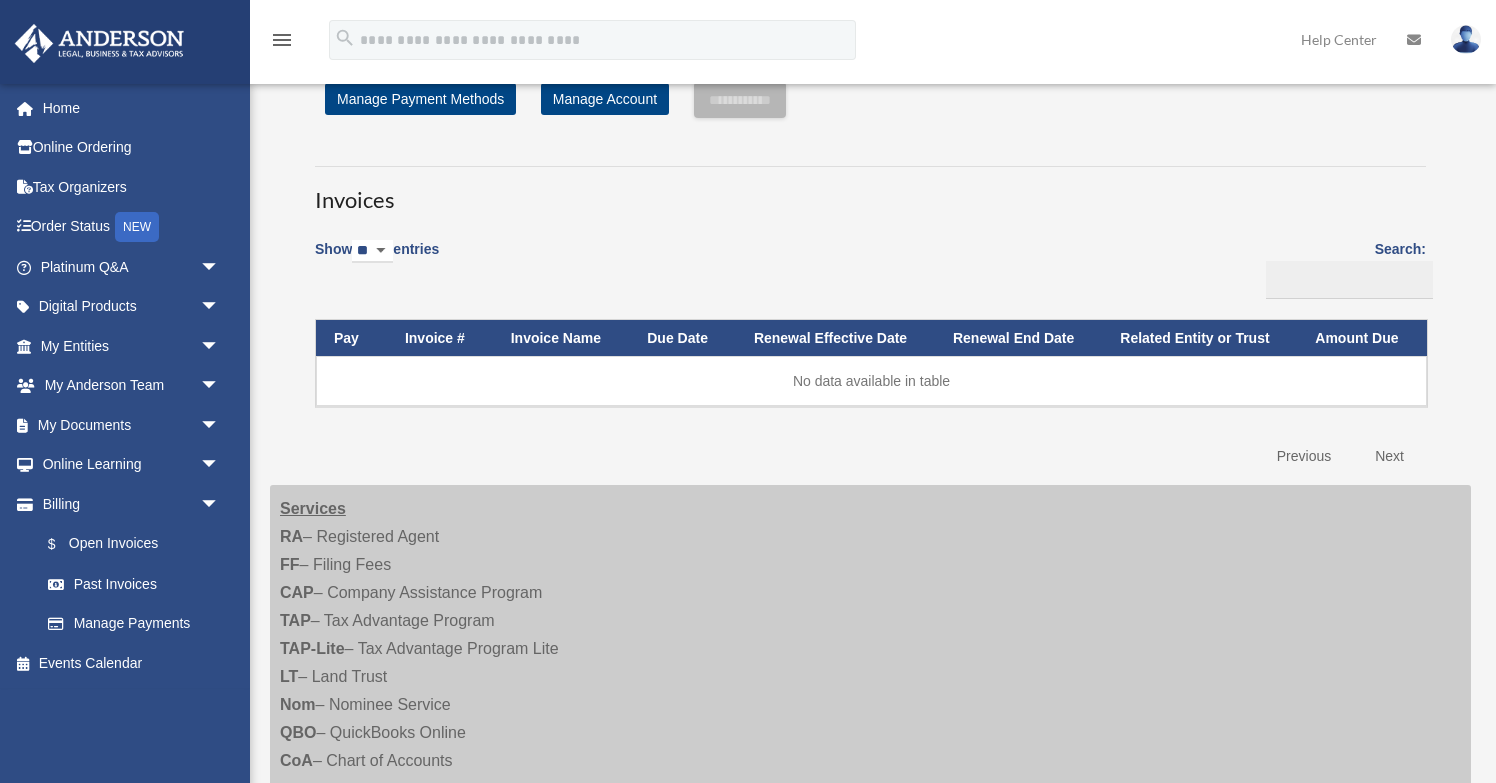 scroll, scrollTop: 35, scrollLeft: 0, axis: vertical 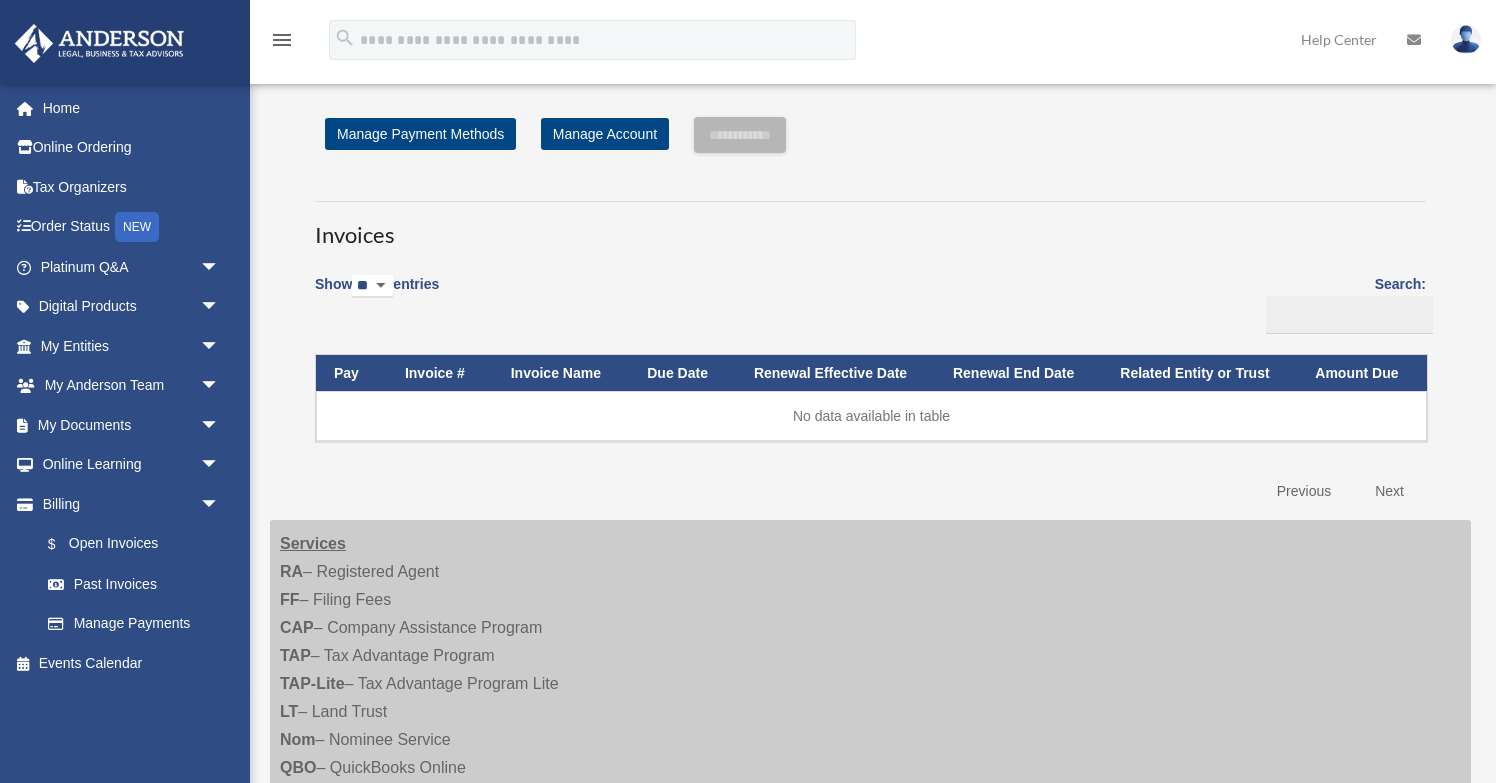click on "** ** ** ***" at bounding box center [372, 286] 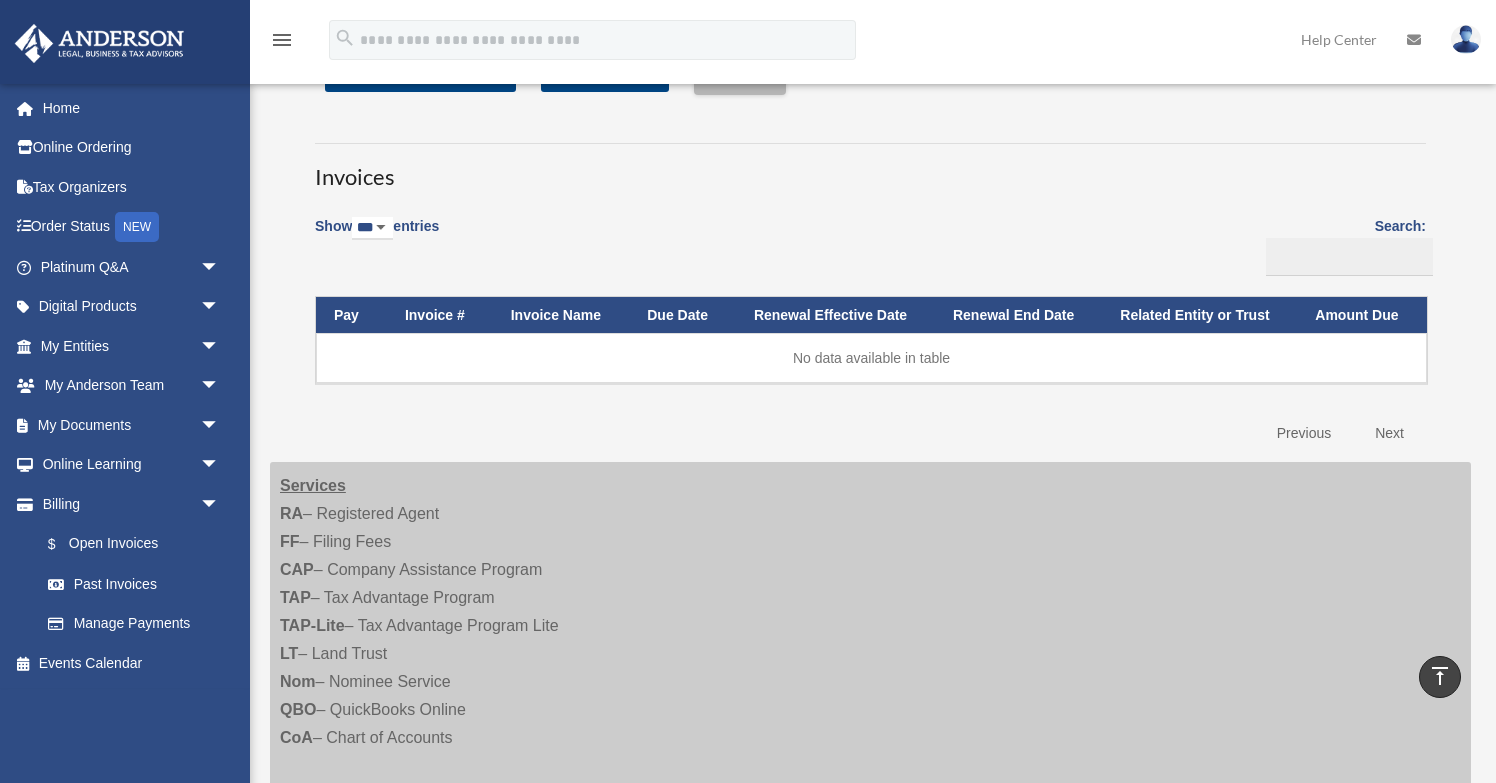 scroll, scrollTop: 0, scrollLeft: 0, axis: both 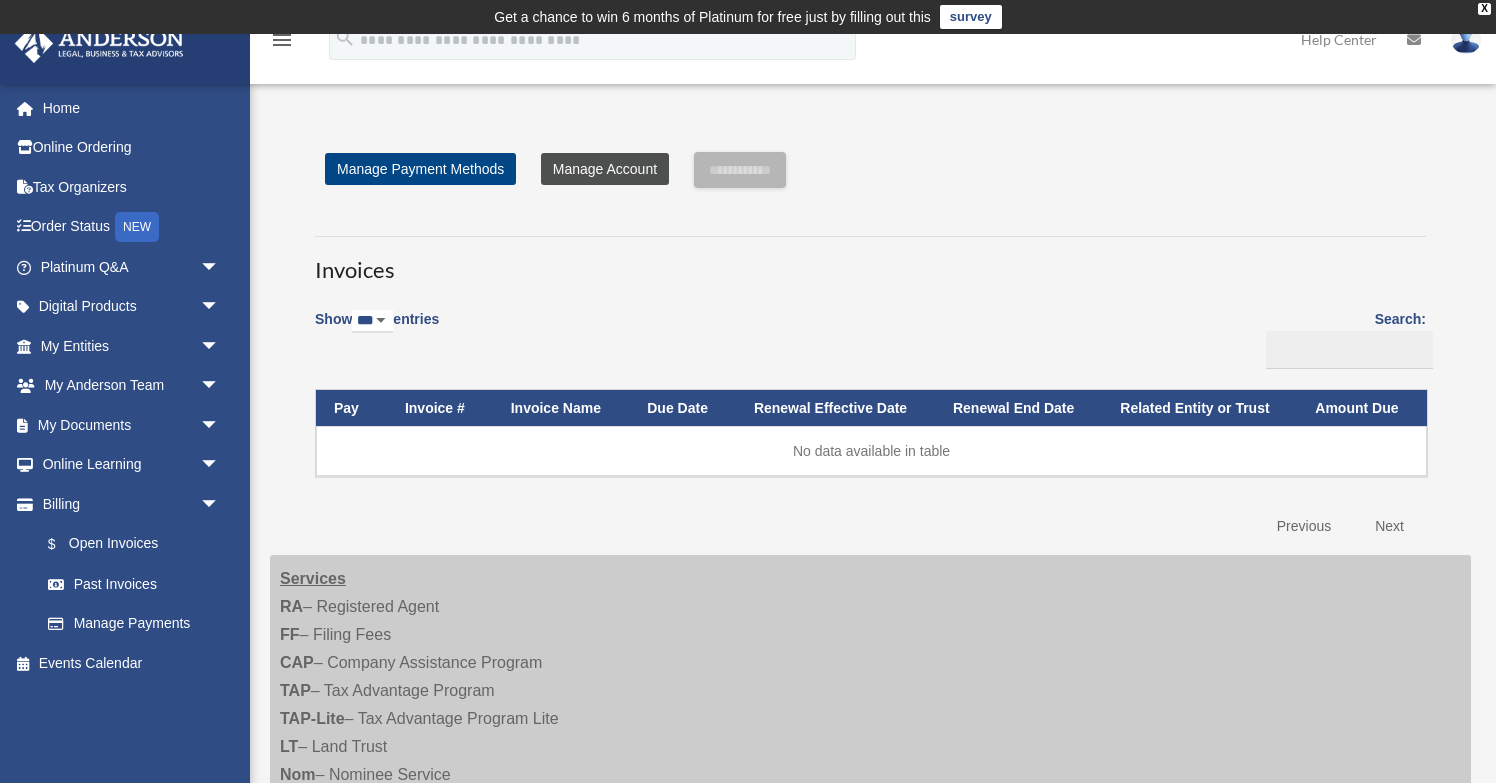click on "Manage Account" at bounding box center (605, 169) 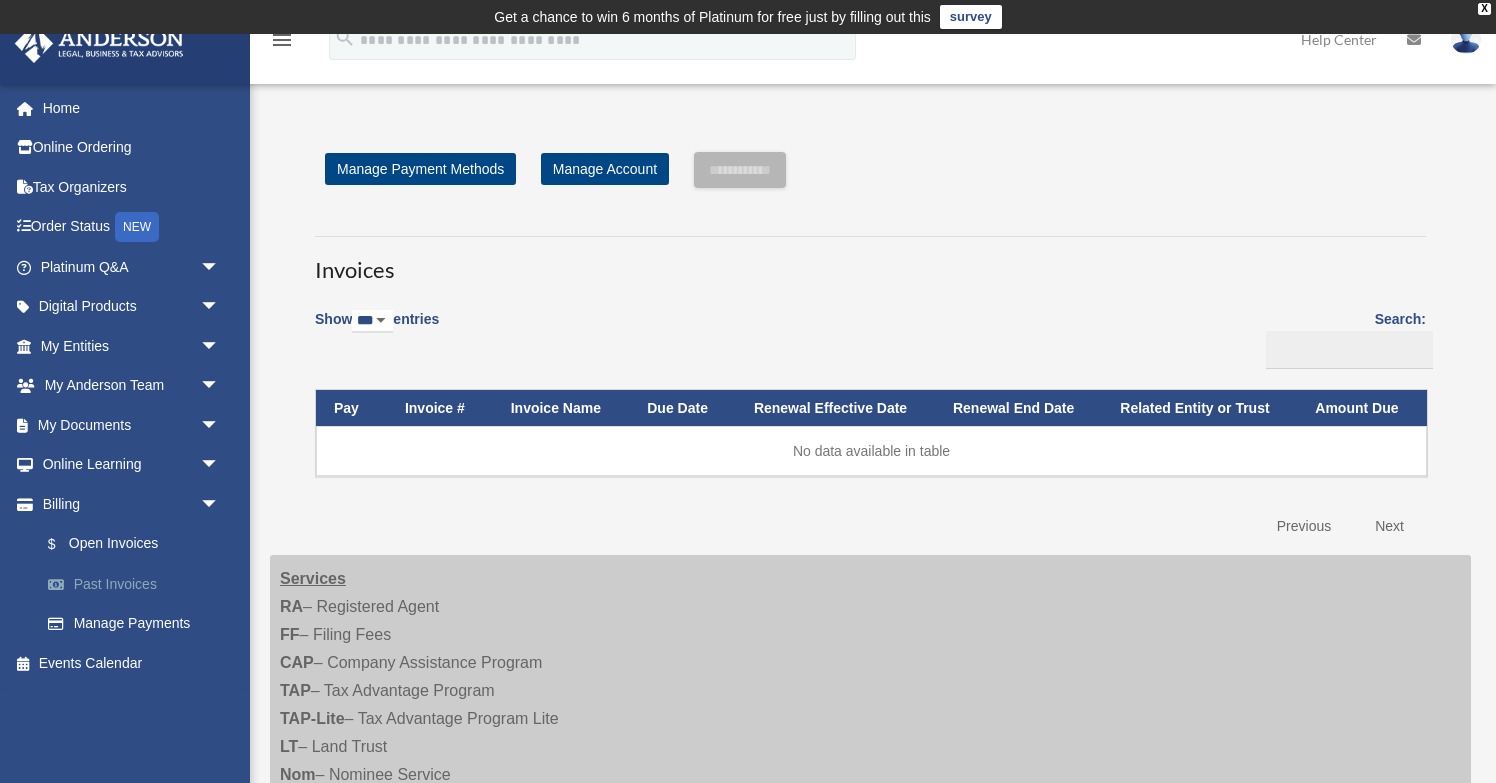 click on "Past Invoices" at bounding box center (139, 584) 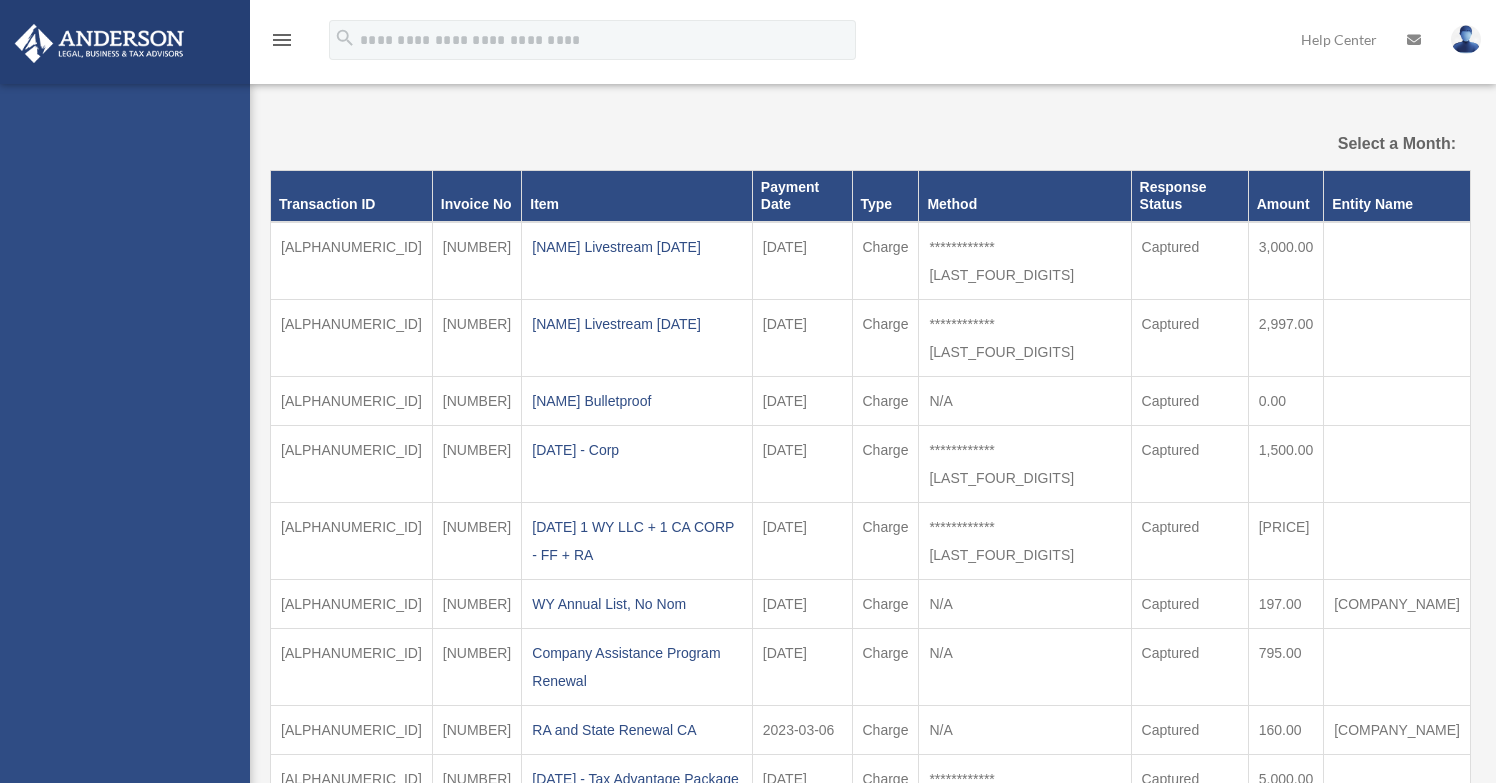 scroll, scrollTop: 0, scrollLeft: 0, axis: both 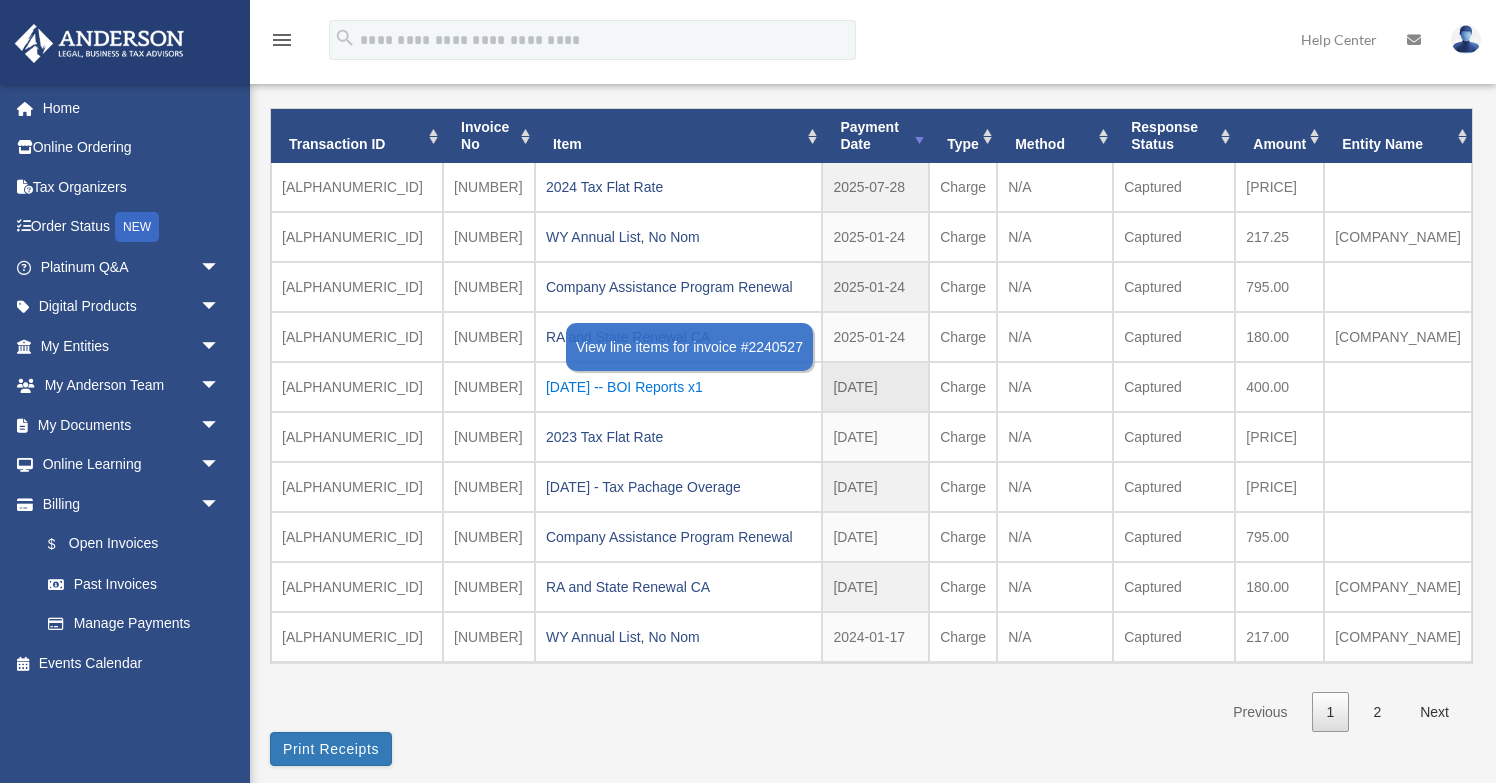 click on "[DATE] -- BOI Reports x1" at bounding box center [679, 387] 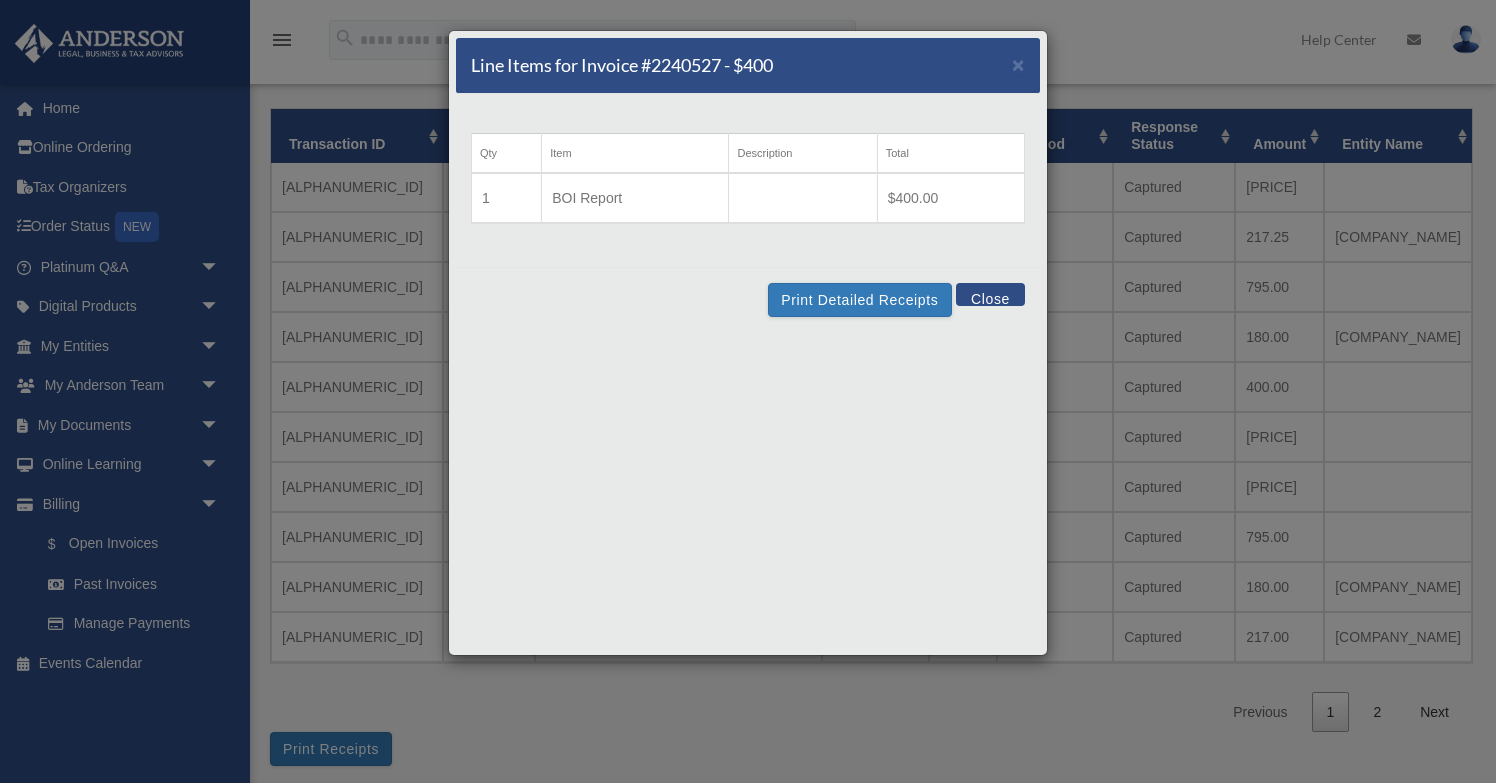 click on "Close" at bounding box center (990, 294) 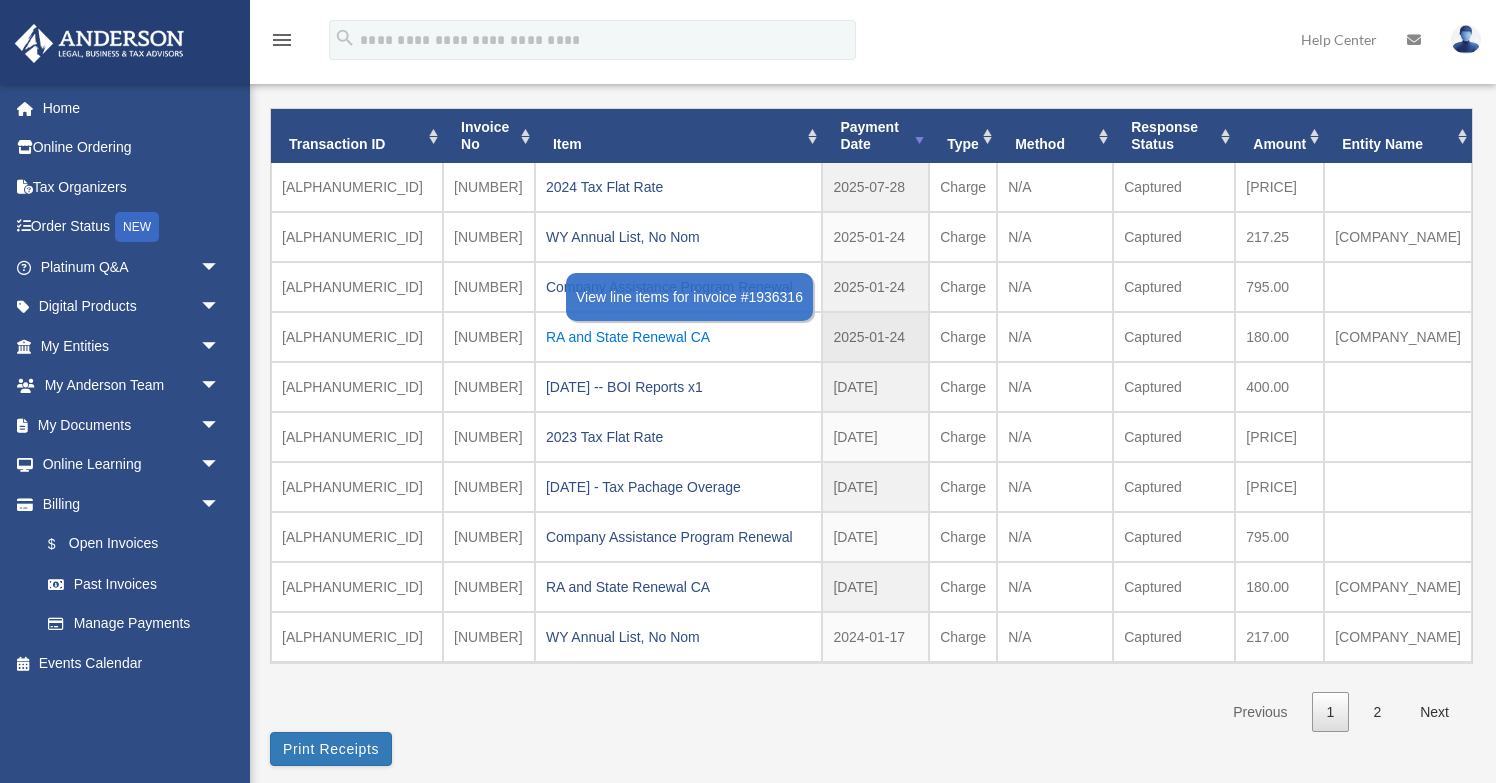 click on "RA and State Renewal CA" at bounding box center [679, 337] 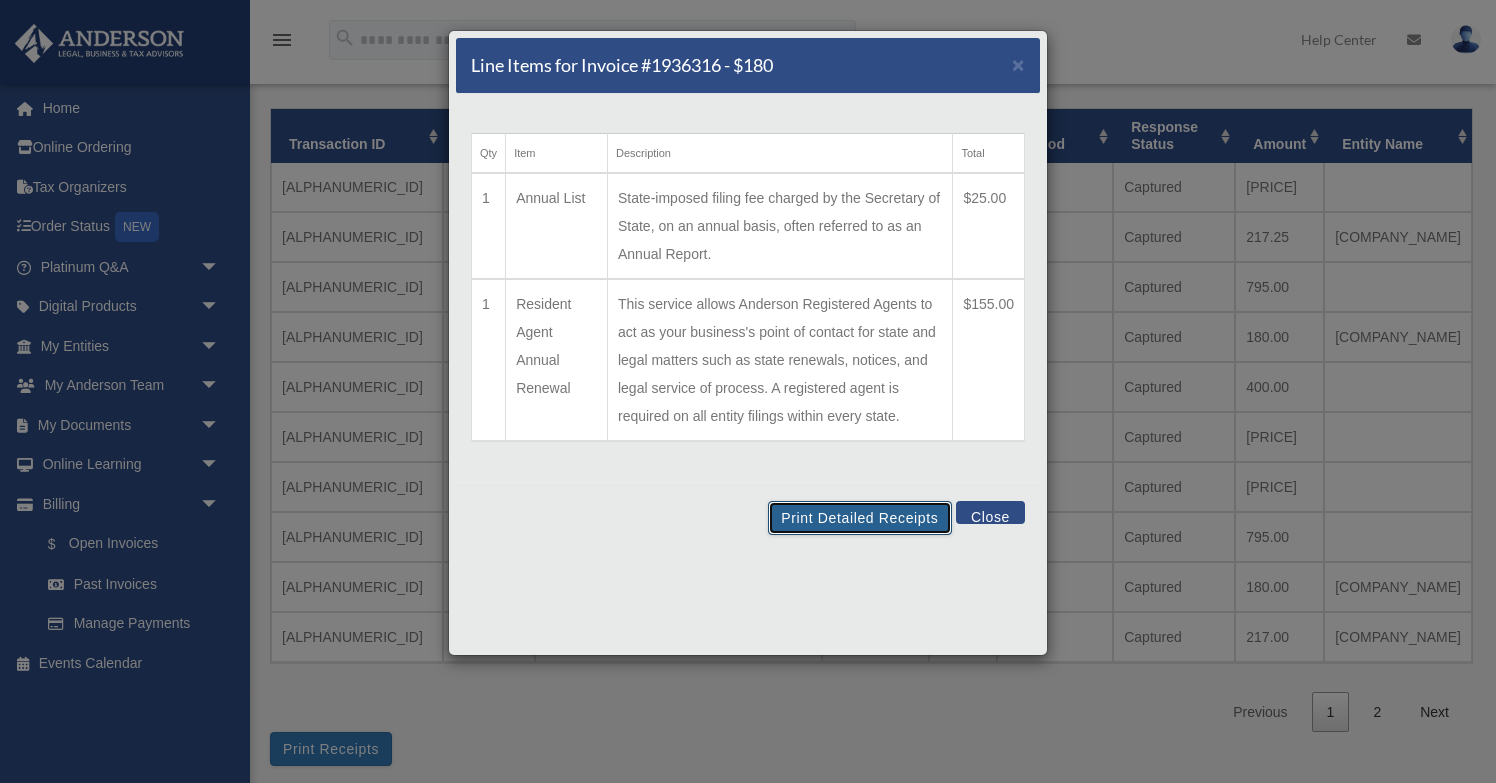 click on "Print Detailed Receipts" at bounding box center [859, 518] 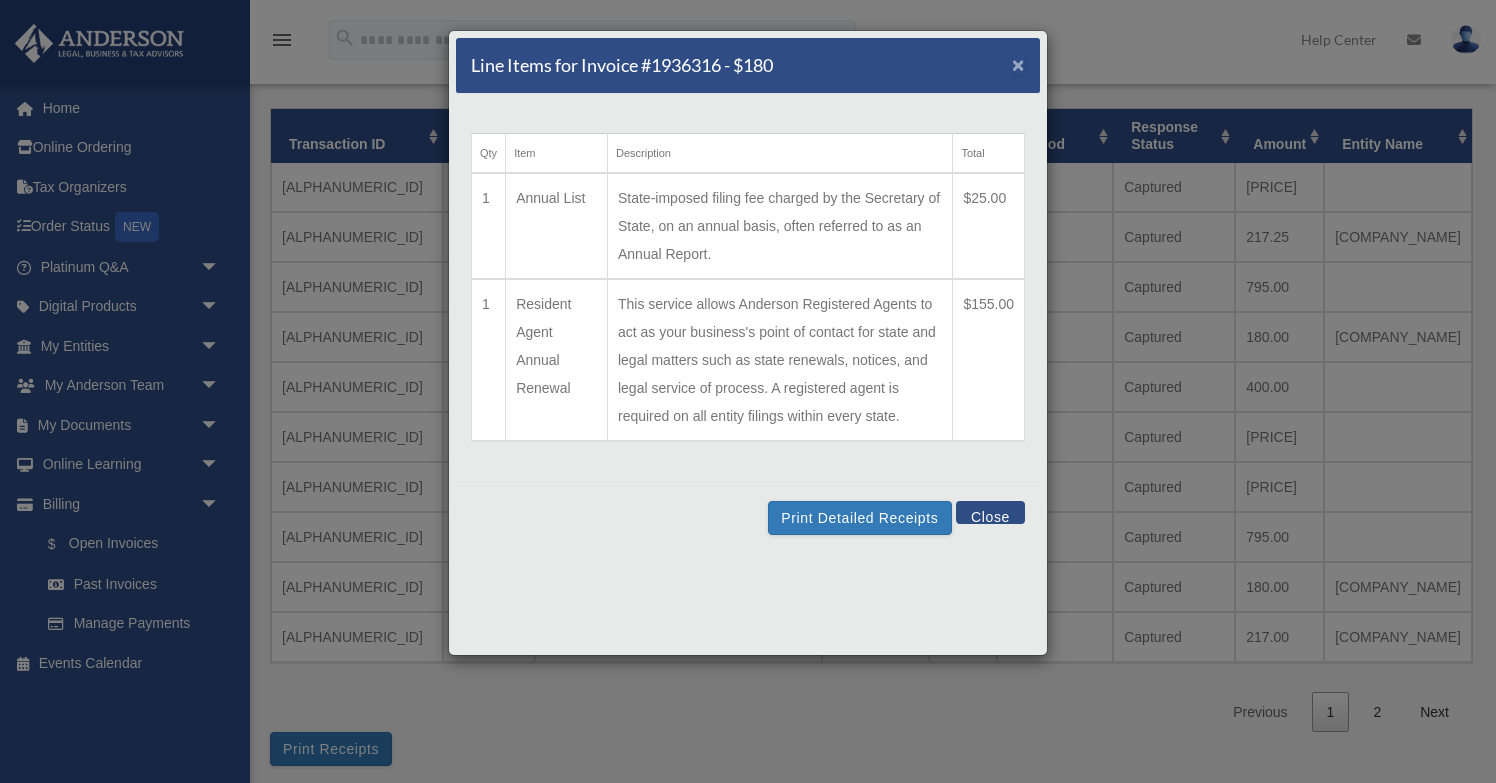 click on "×" at bounding box center (1018, 64) 